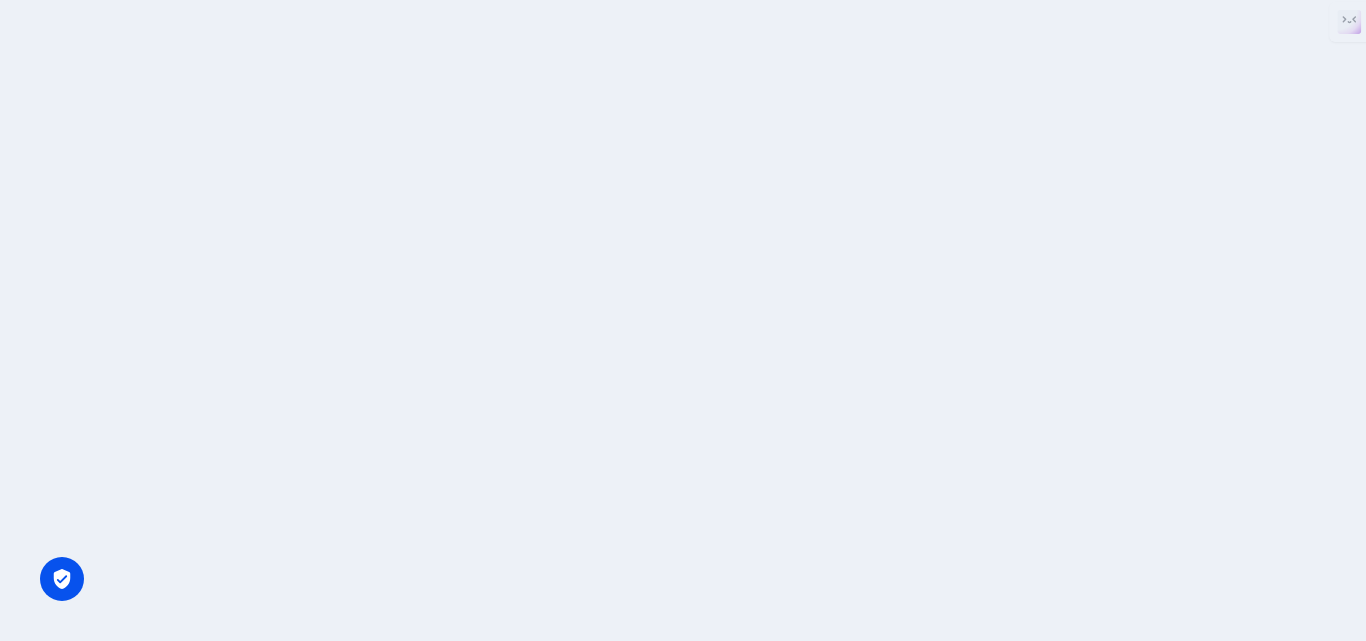 scroll, scrollTop: 0, scrollLeft: 0, axis: both 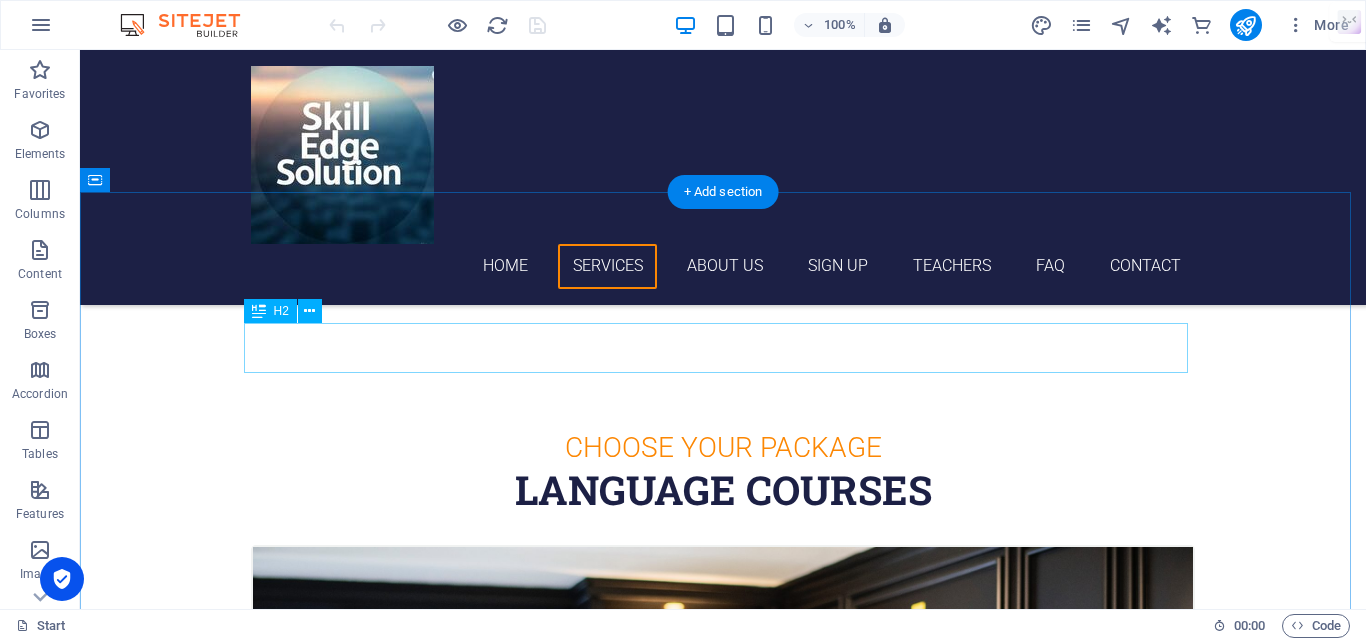 click on "Language Courses" at bounding box center (723, 490) 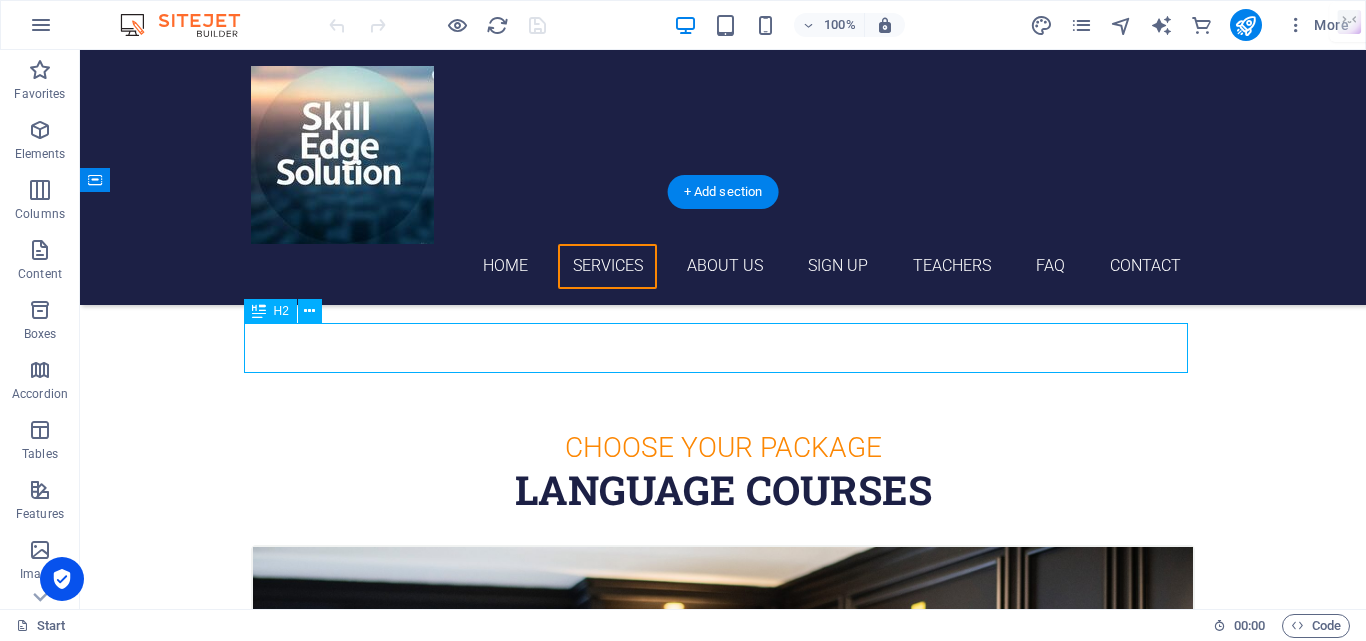 click on "Language Courses" at bounding box center [723, 490] 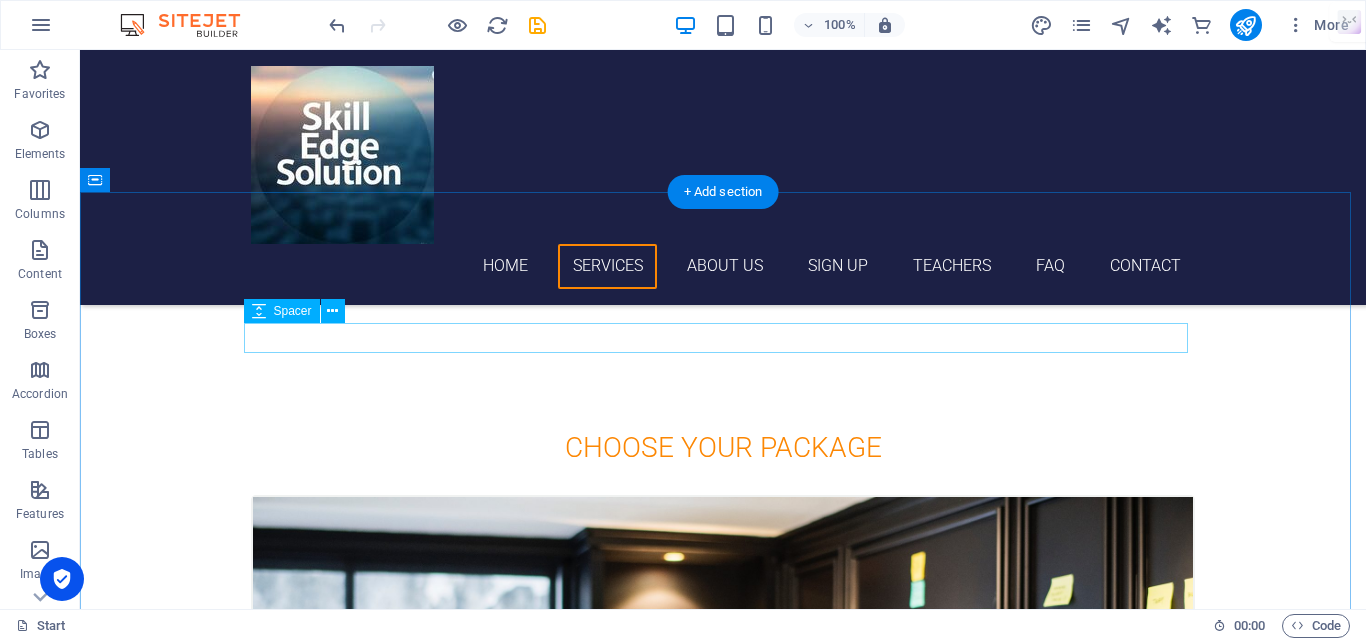 click at bounding box center [723, 480] 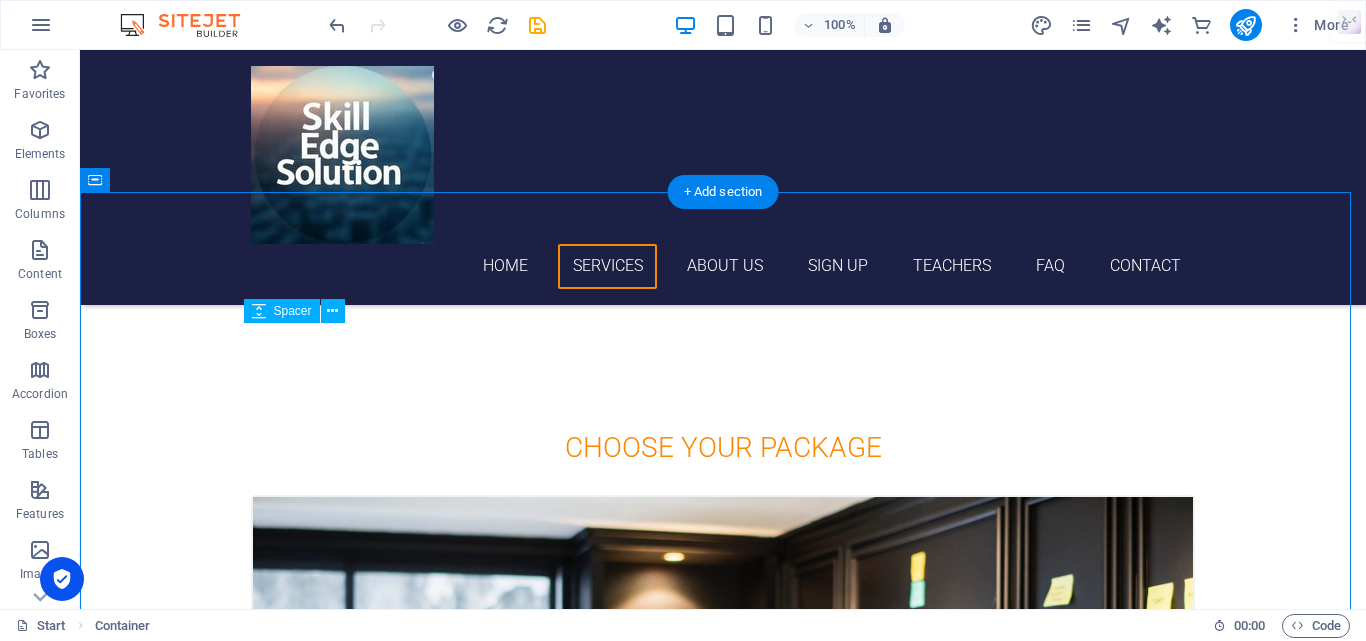 click at bounding box center (723, 480) 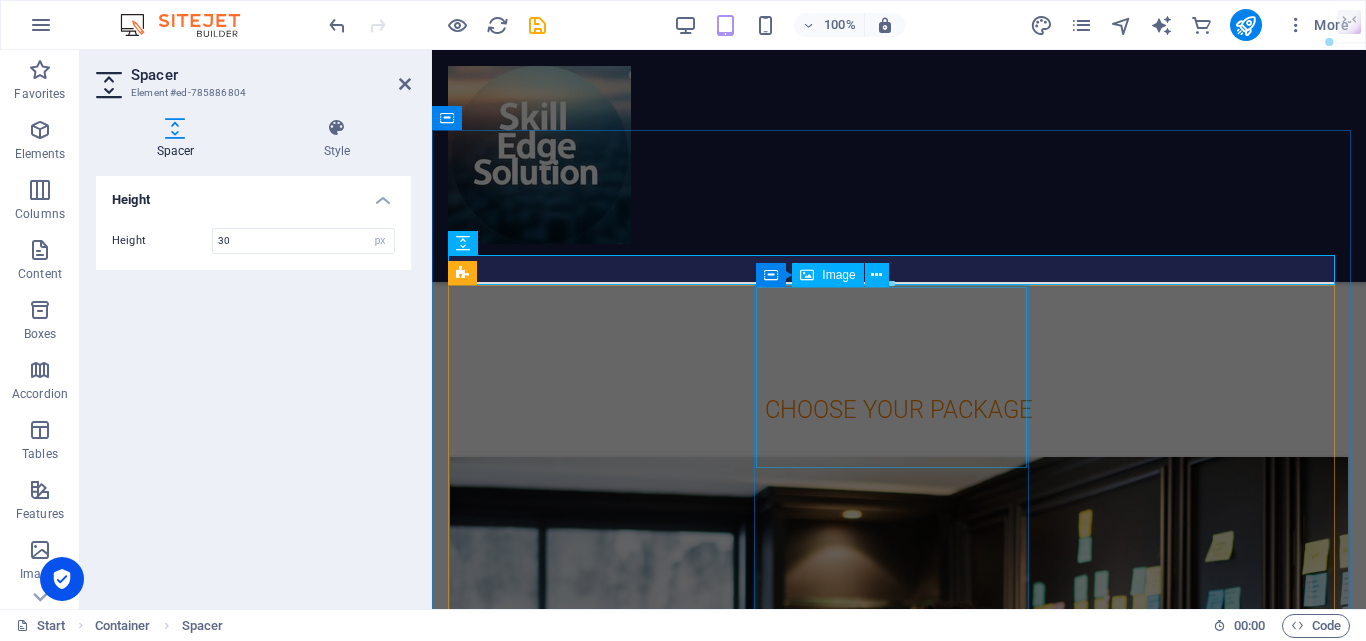 scroll, scrollTop: 300, scrollLeft: 0, axis: vertical 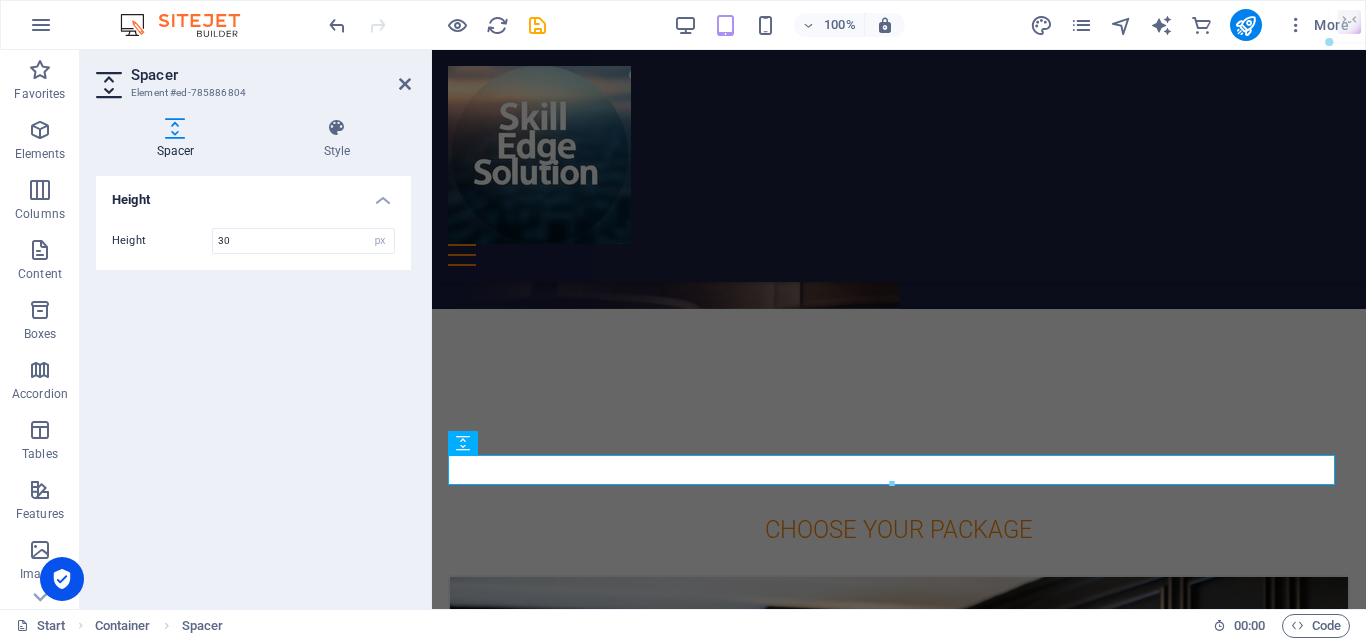 click on "Height Height 30 px rem vh vw" at bounding box center (253, 384) 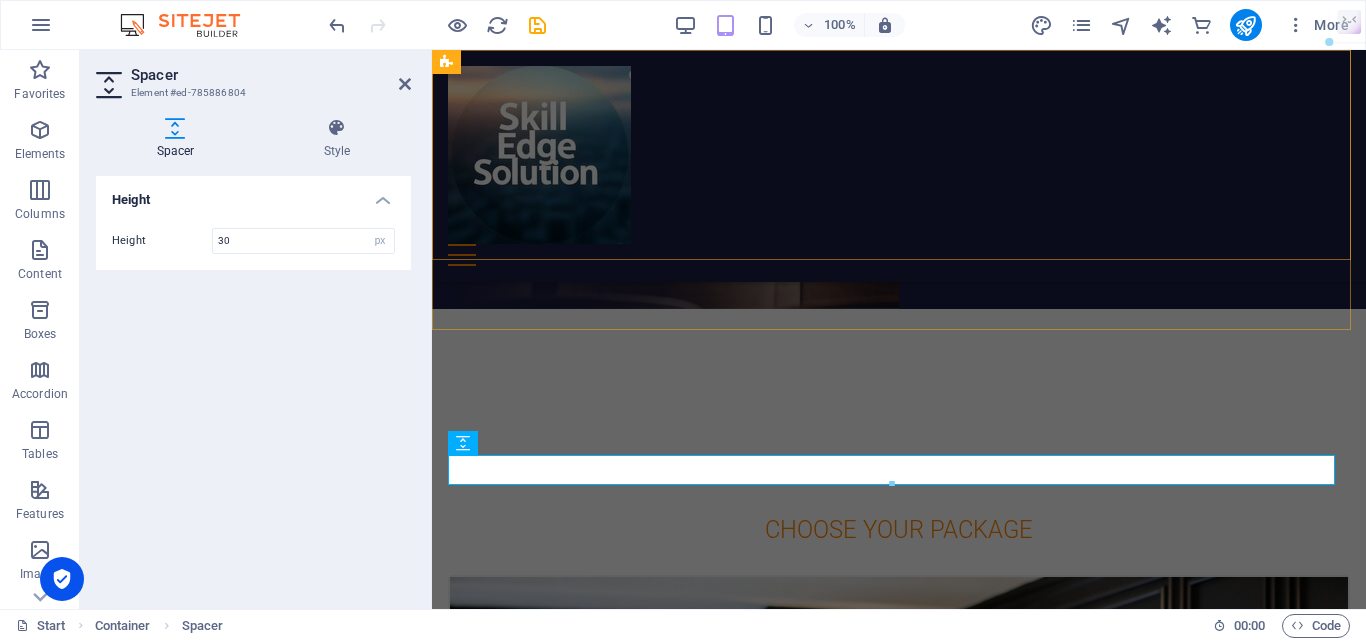 click on "Home Services About US Sign up Teachers FAQ Contact" at bounding box center (899, 166) 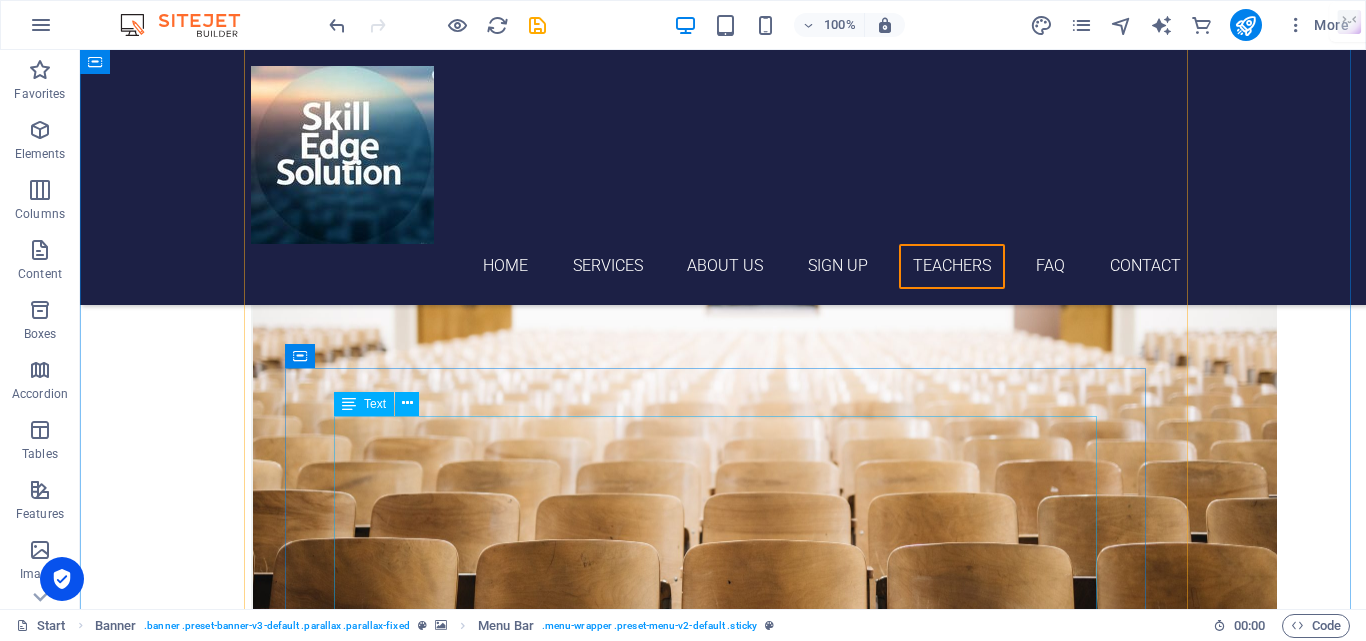 scroll, scrollTop: 5300, scrollLeft: 0, axis: vertical 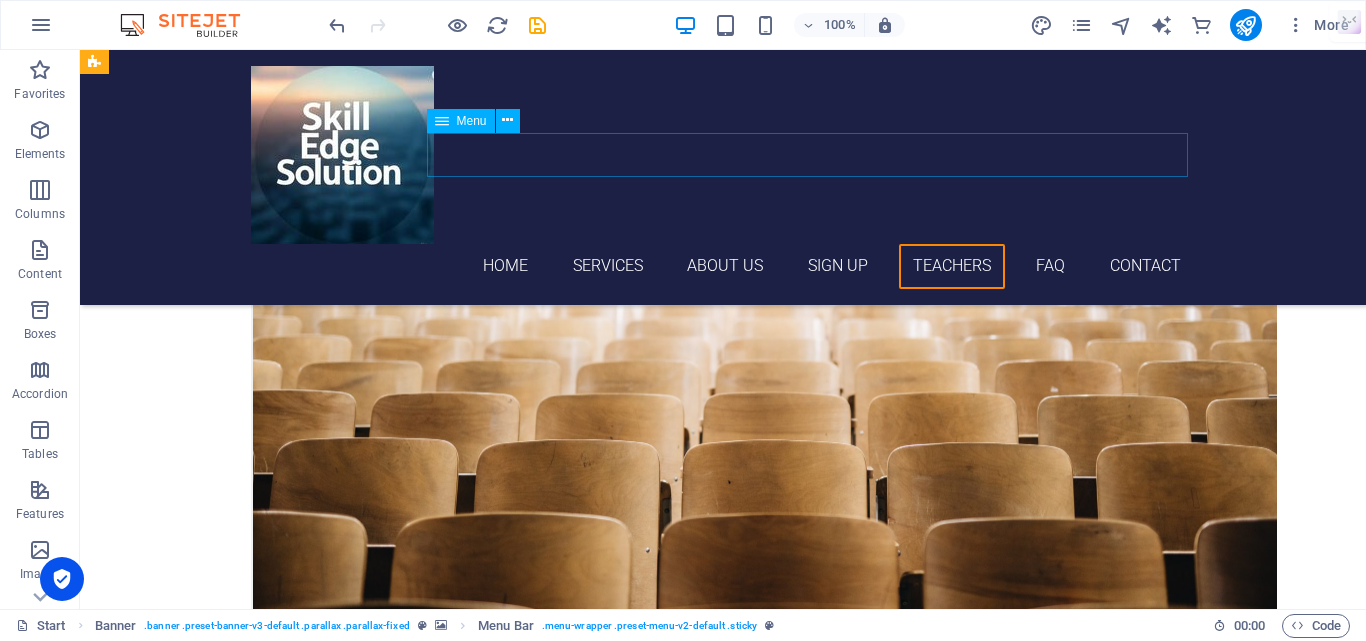 click on "Home Services About US Sign up Teachers FAQ Contact" at bounding box center (723, 266) 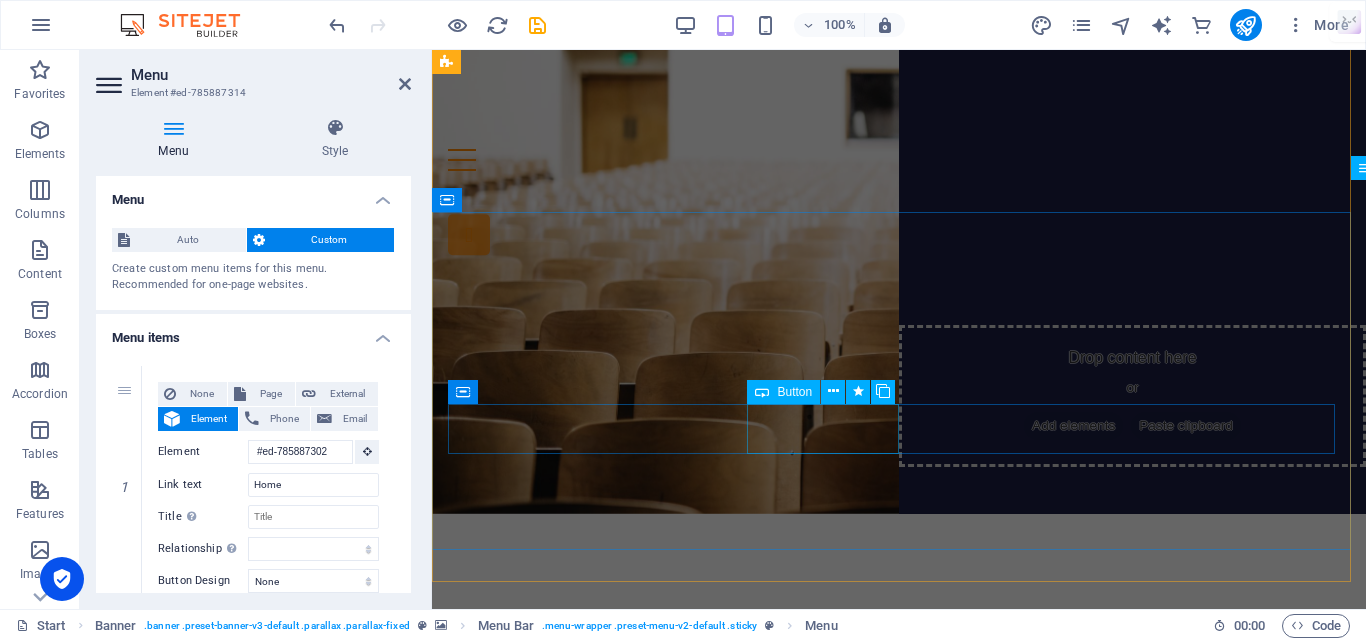 scroll, scrollTop: 0, scrollLeft: 0, axis: both 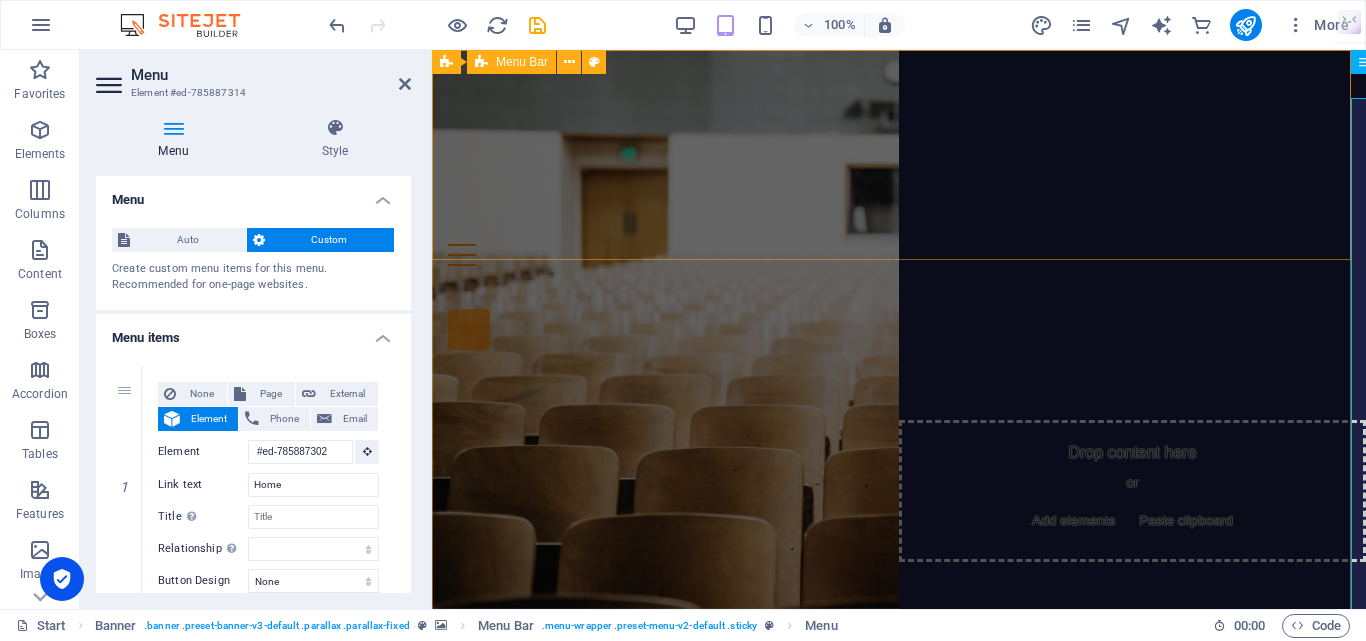 click on "Home Services About US Sign up Teachers FAQ Contact" at bounding box center [899, 166] 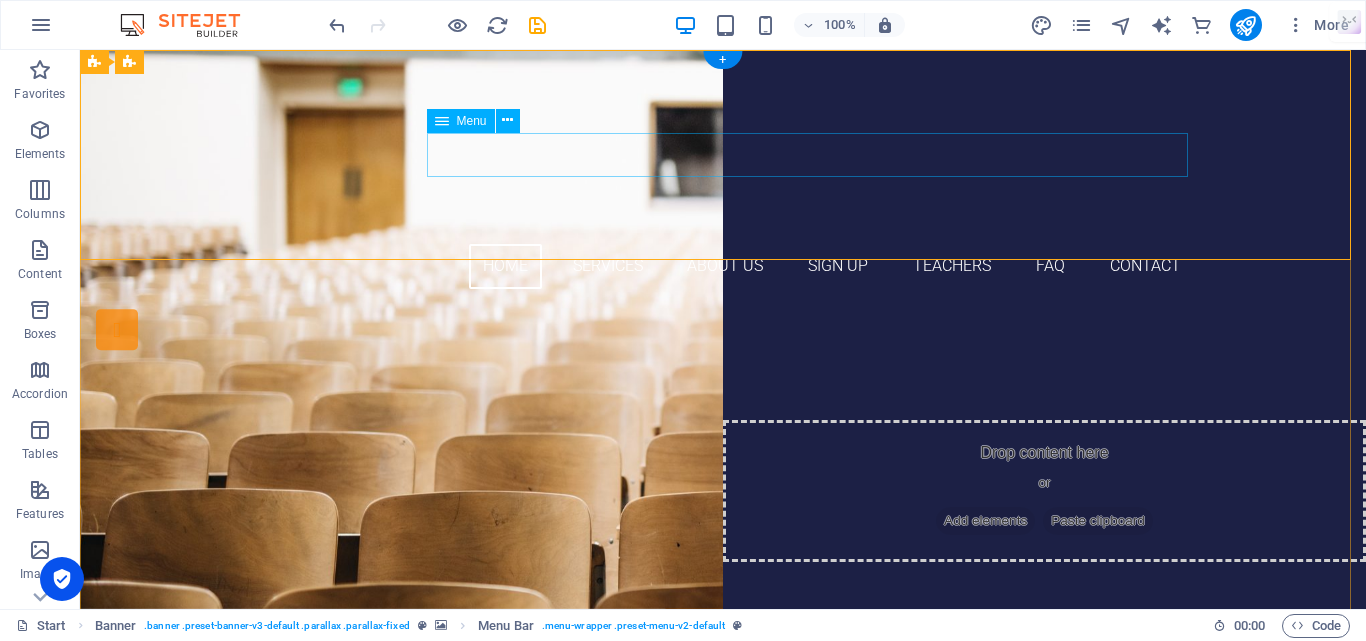 click on "Home Services About US Sign up Teachers FAQ Contact" at bounding box center [723, 266] 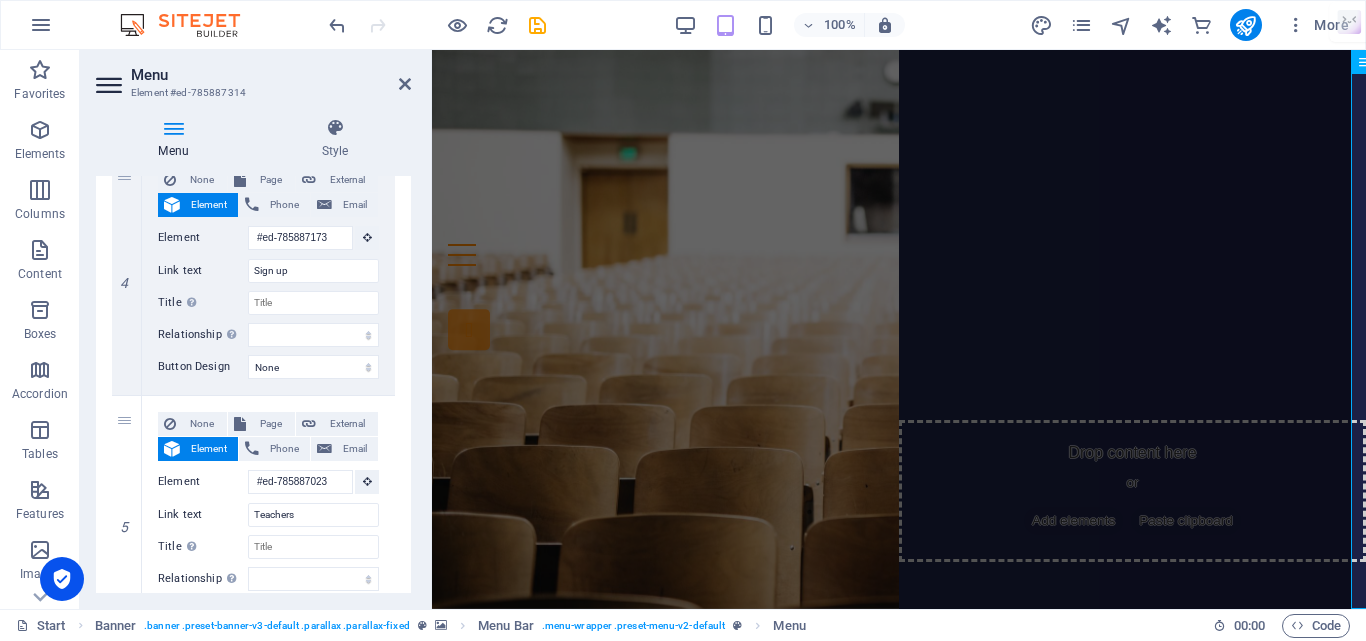 scroll, scrollTop: 1000, scrollLeft: 0, axis: vertical 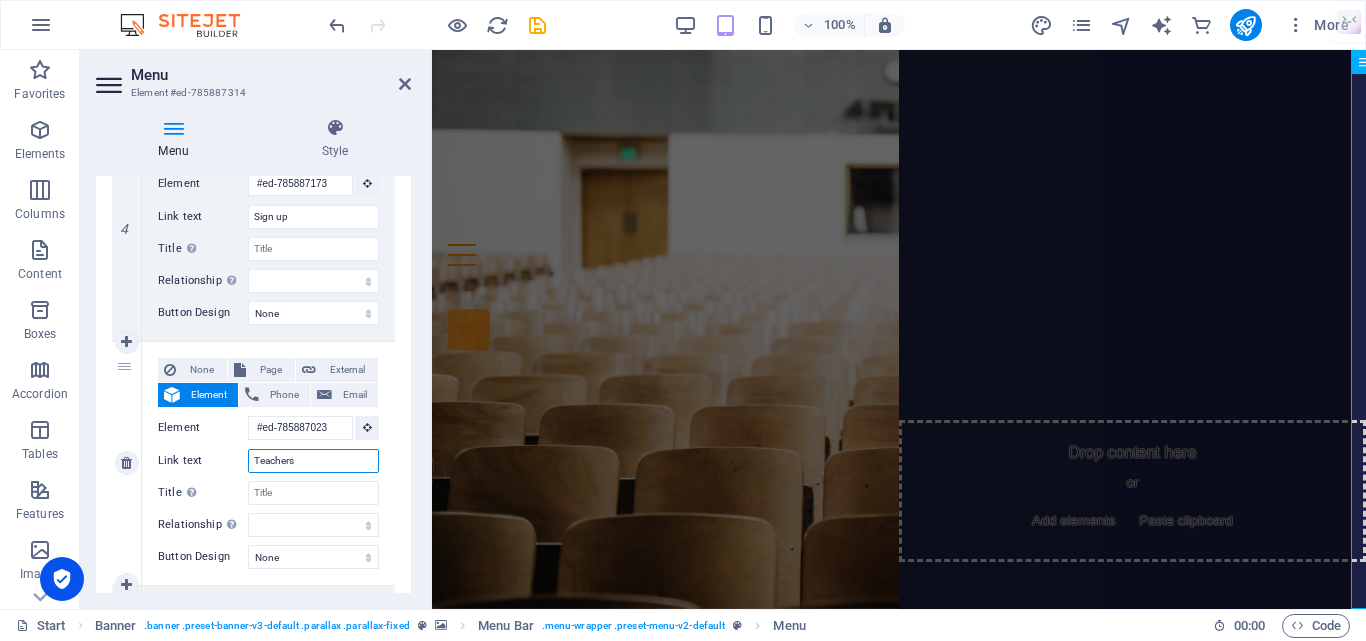 click on "Teachers" at bounding box center [313, 461] 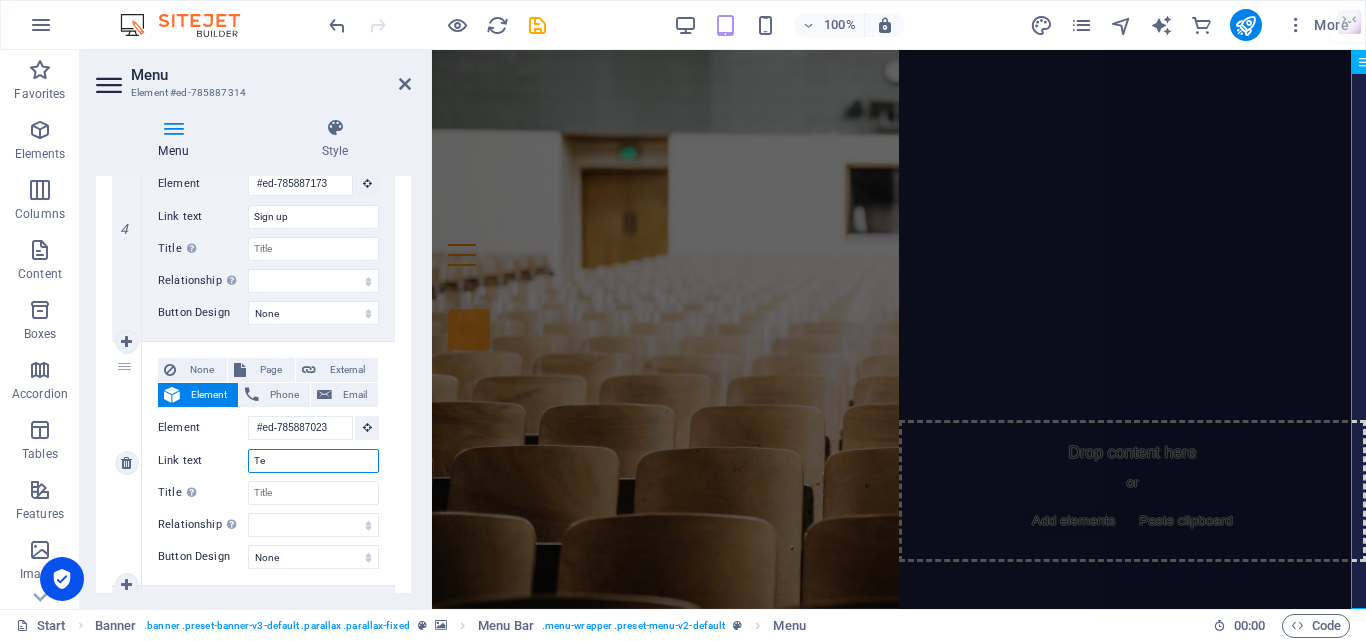 type on "T" 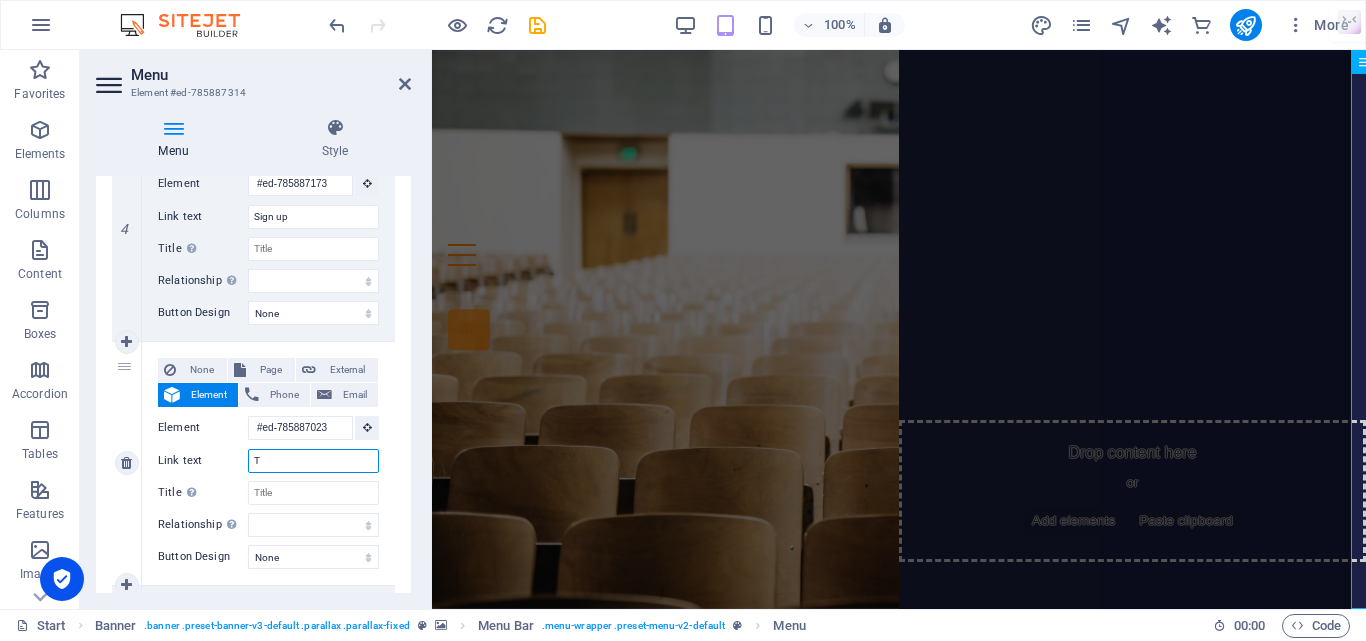 type 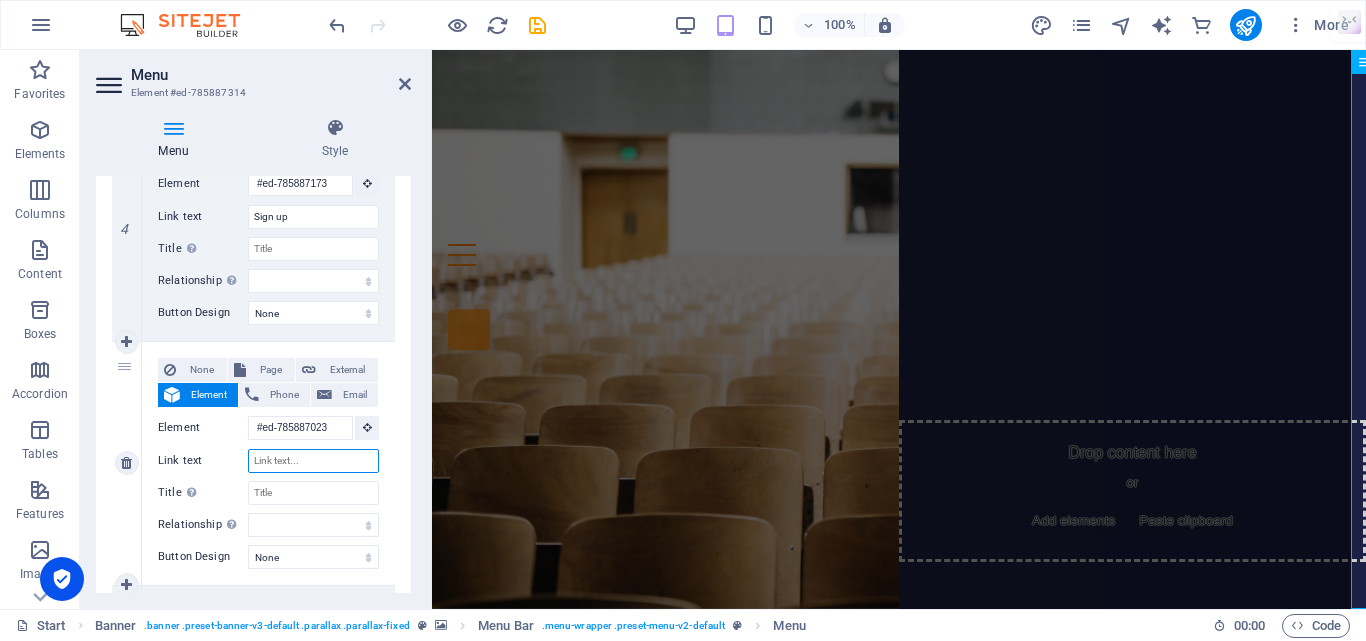select 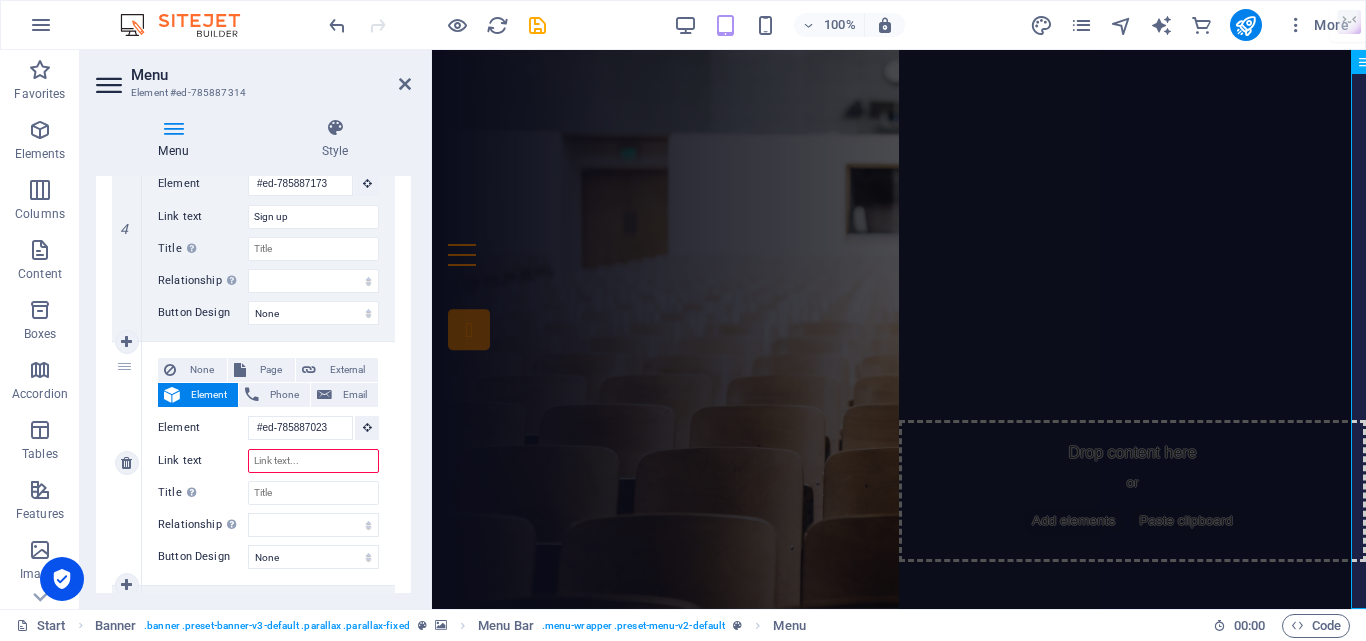 type on "O" 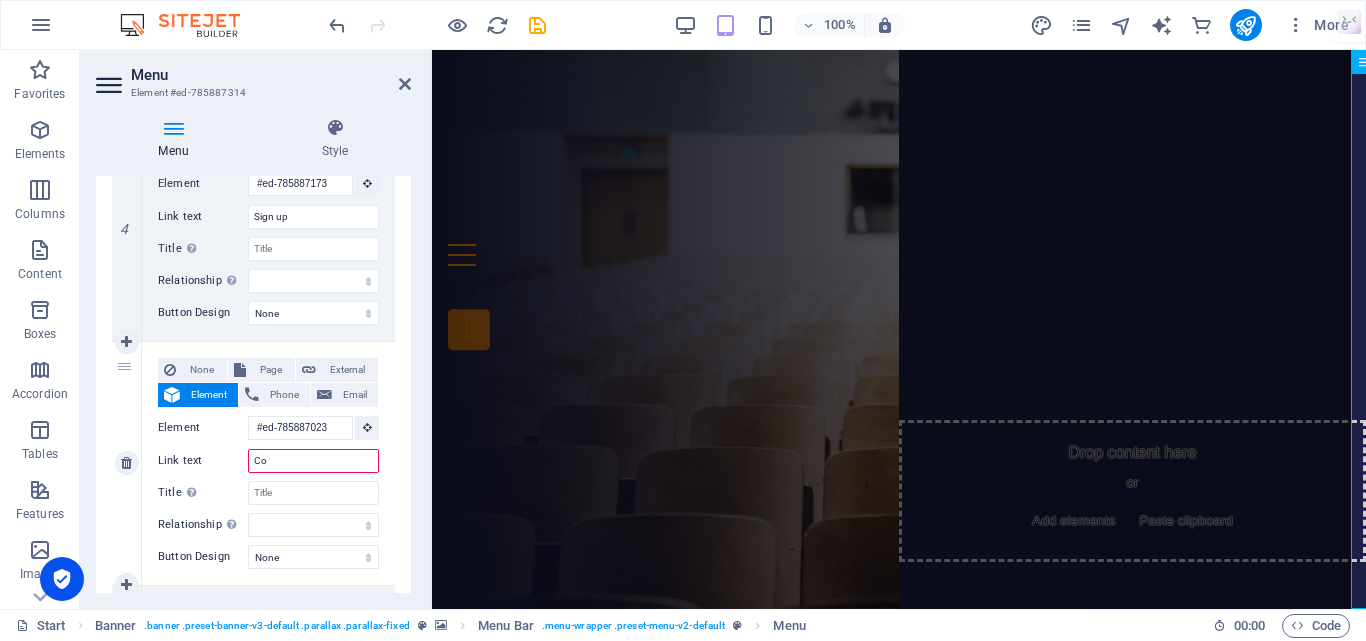 type on "Cou" 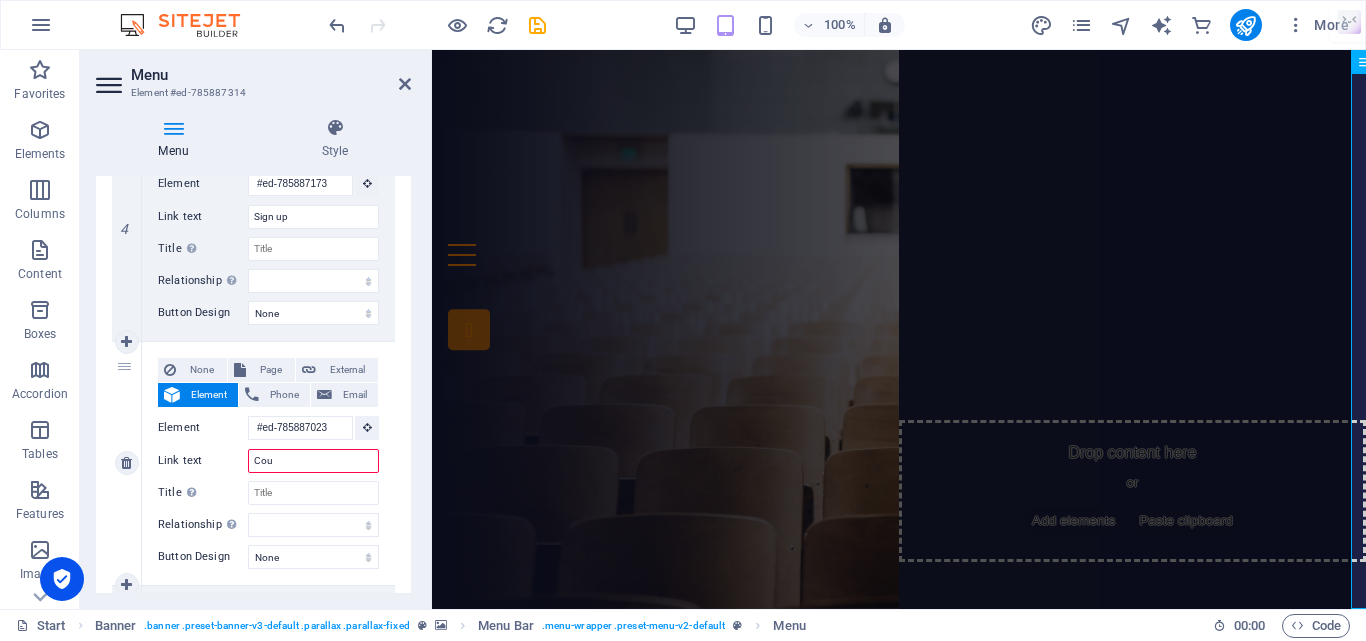 select 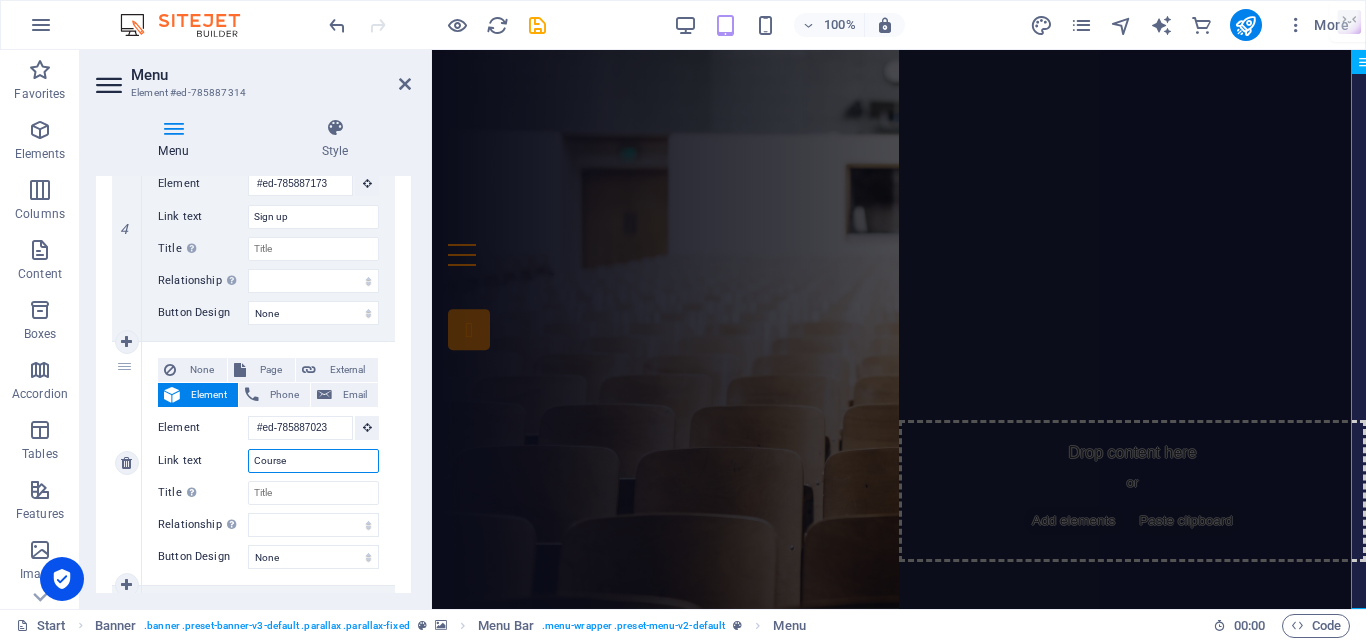 type on "Courses" 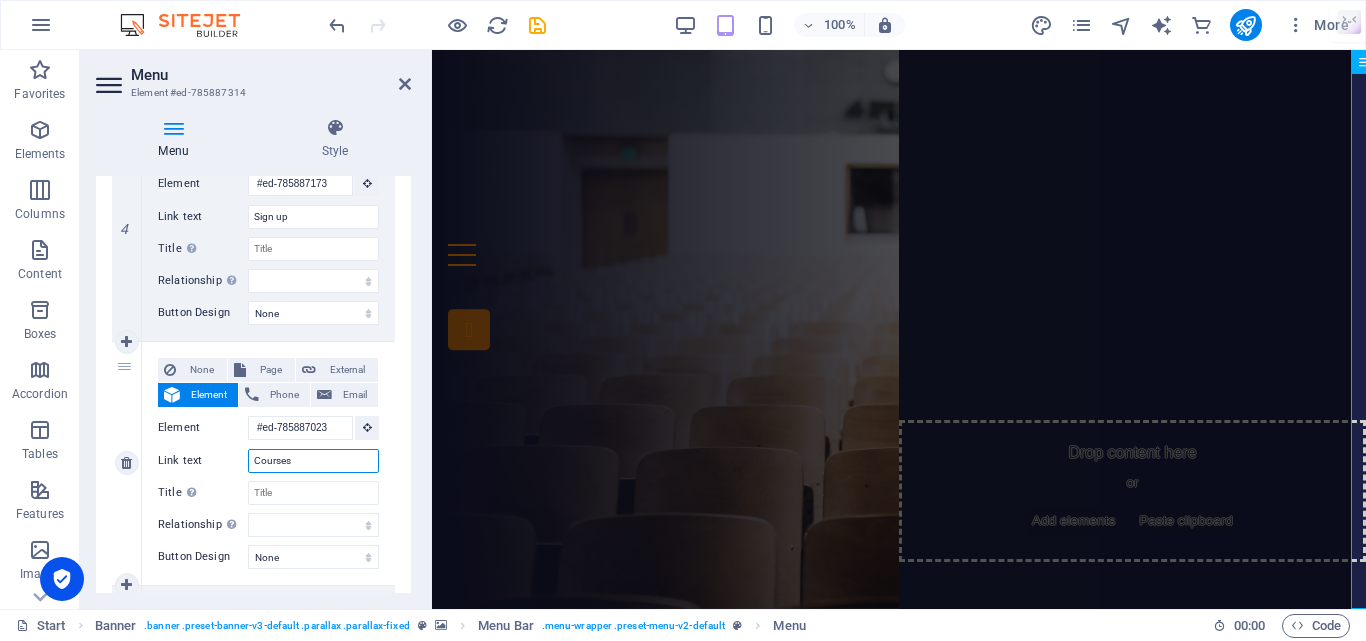 select 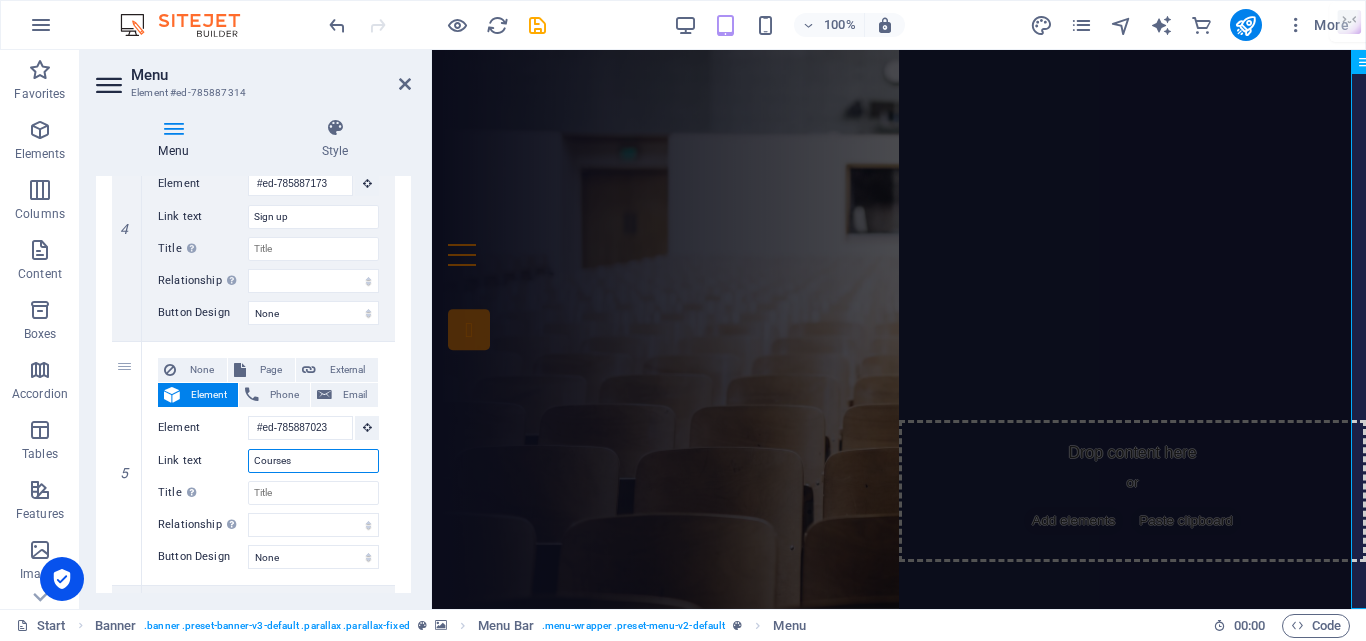 click at bounding box center [429, 329] 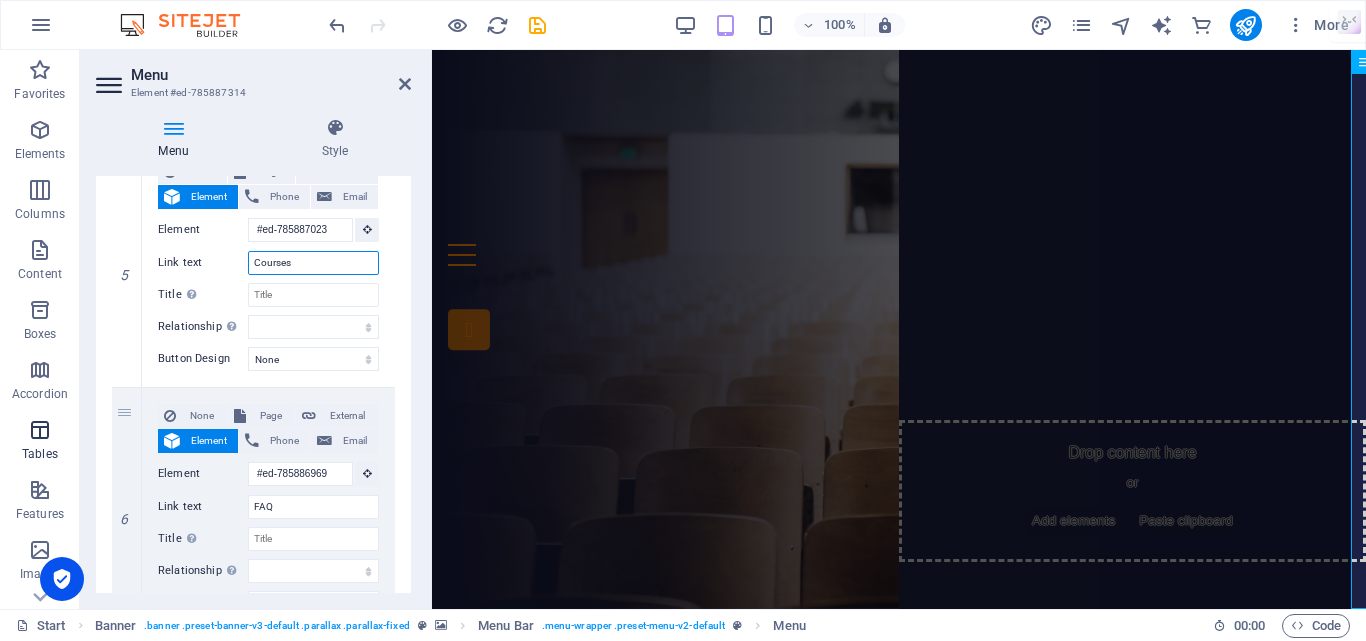 scroll, scrollTop: 1200, scrollLeft: 0, axis: vertical 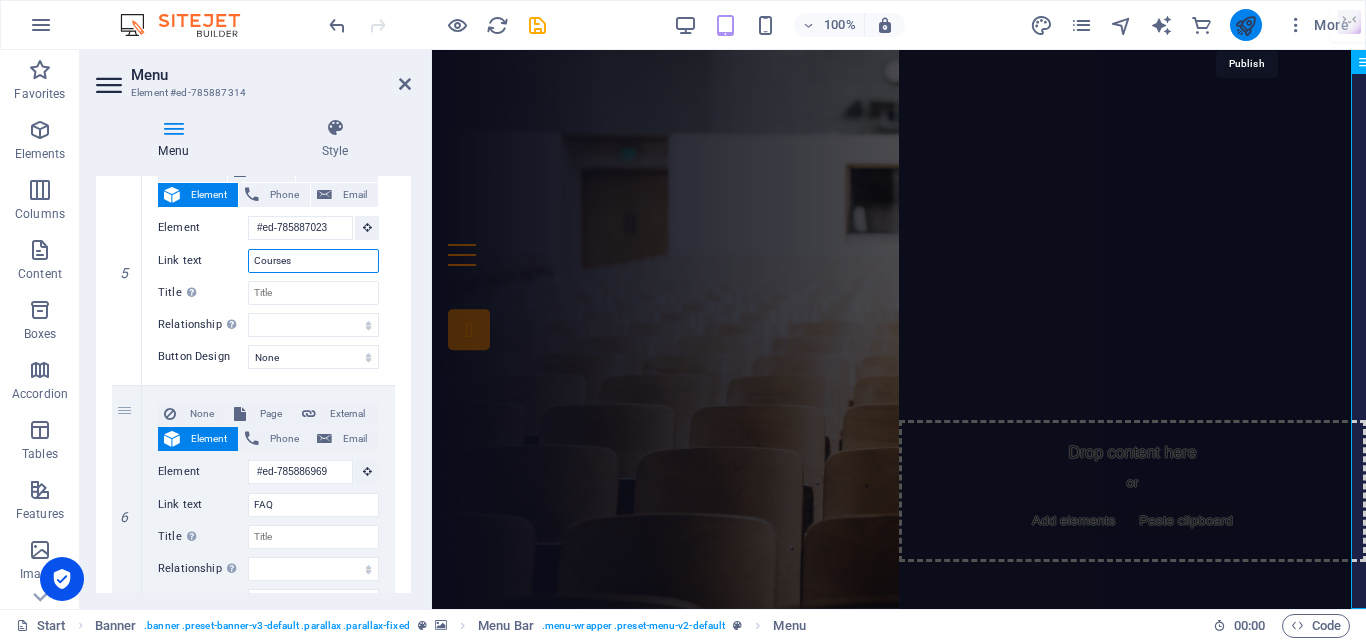 type on "Courses" 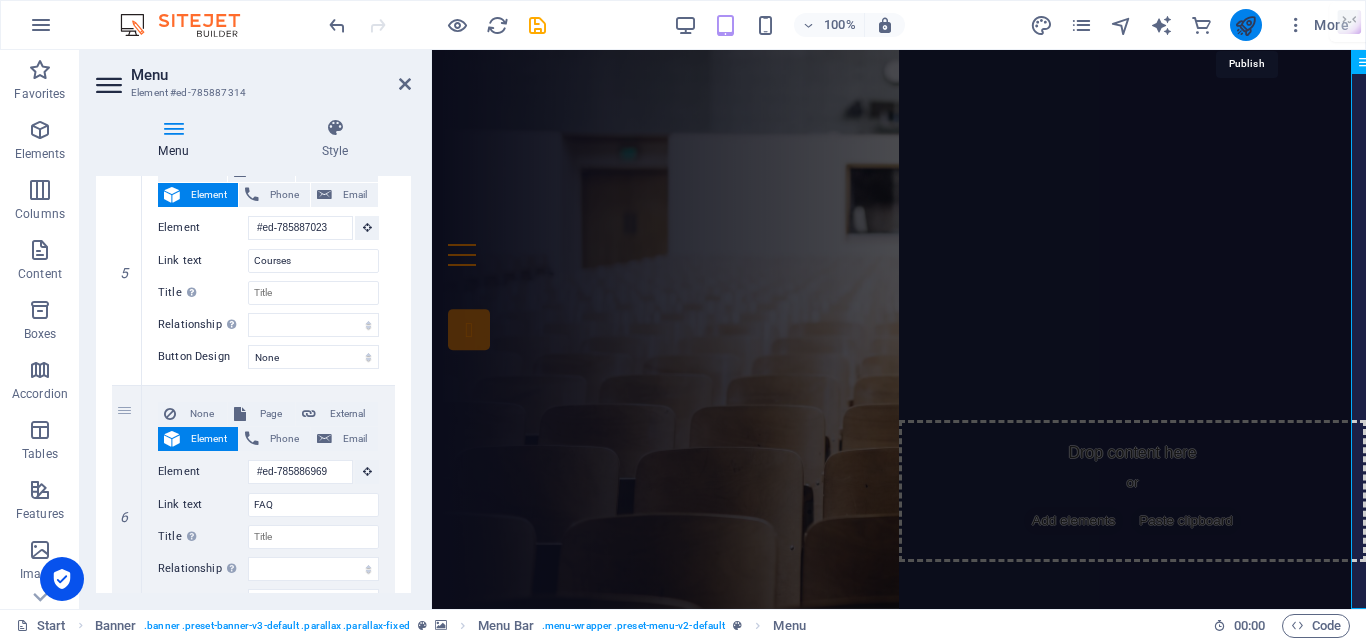click at bounding box center [1245, 25] 